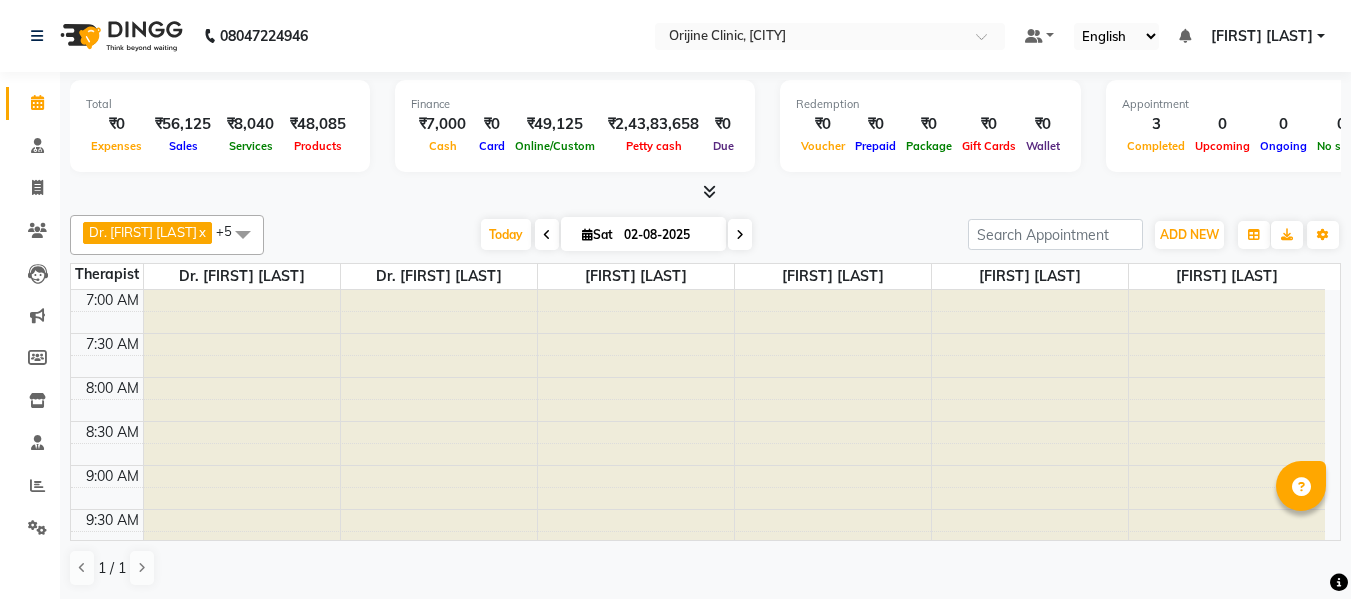scroll, scrollTop: 0, scrollLeft: 0, axis: both 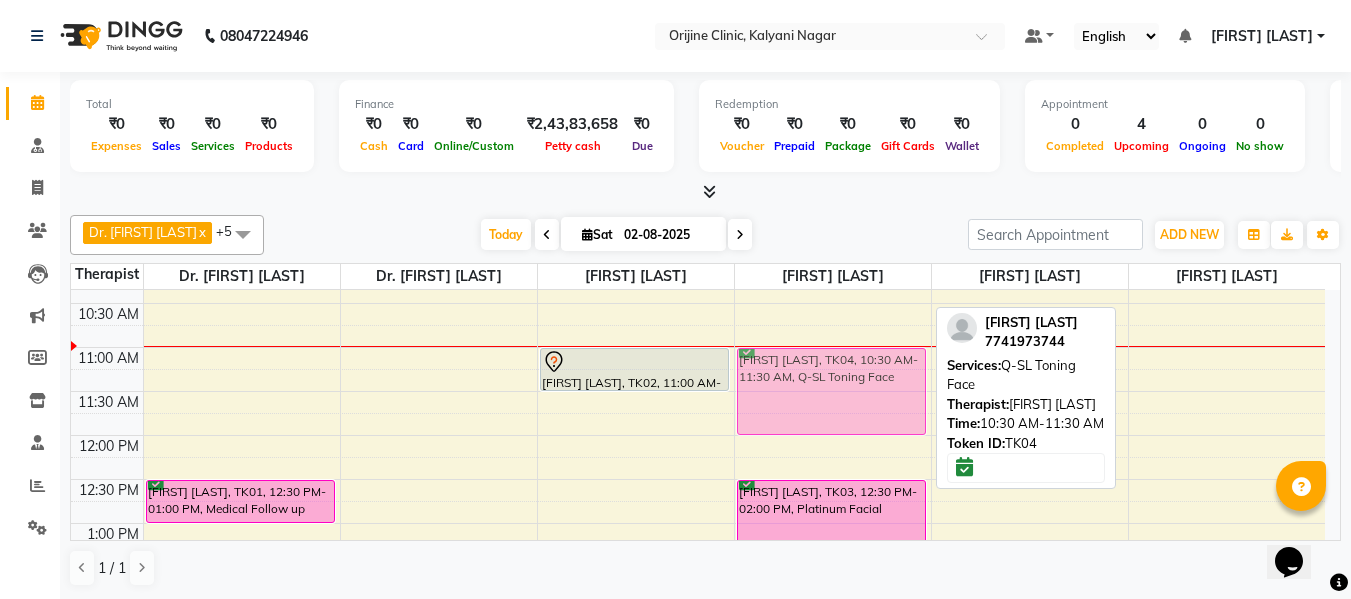 drag, startPoint x: 799, startPoint y: 322, endPoint x: 805, endPoint y: 360, distance: 38.470768 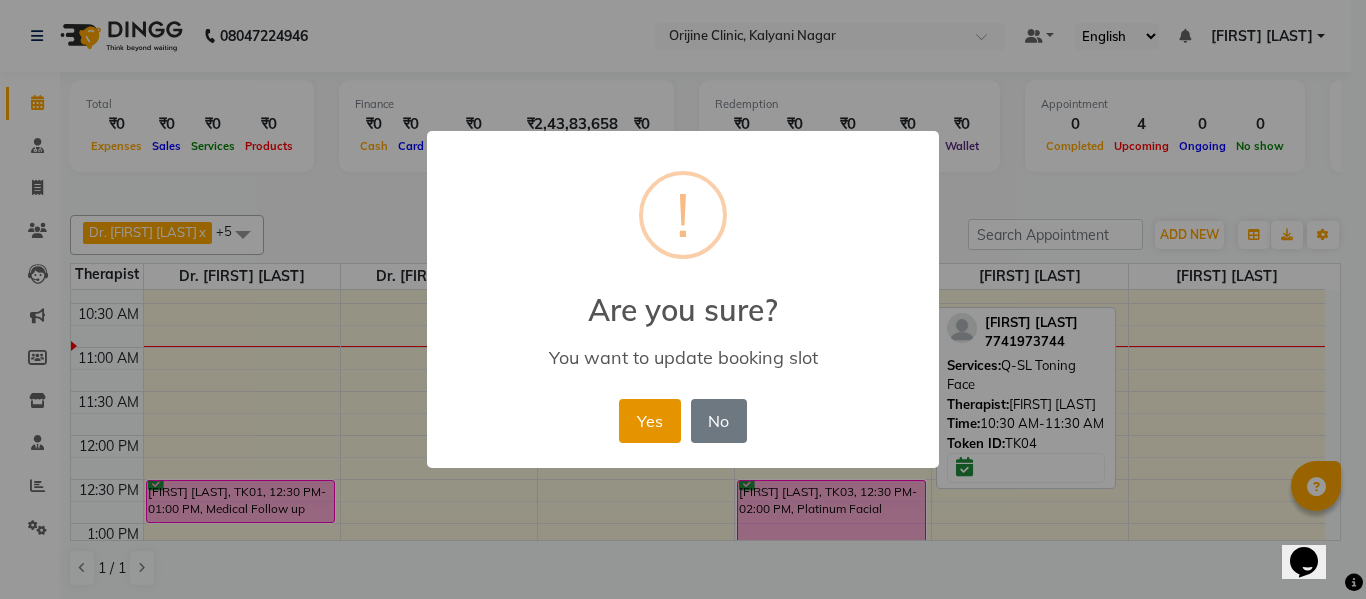 click on "Yes" at bounding box center [649, 421] 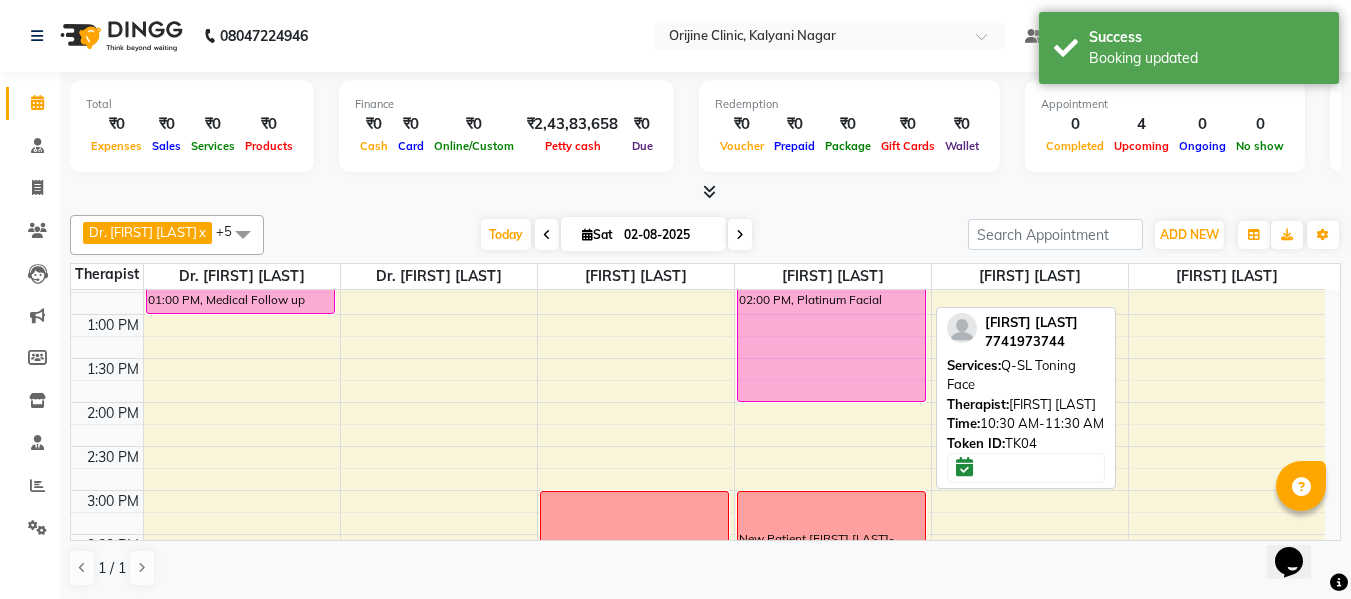scroll, scrollTop: 508, scrollLeft: 0, axis: vertical 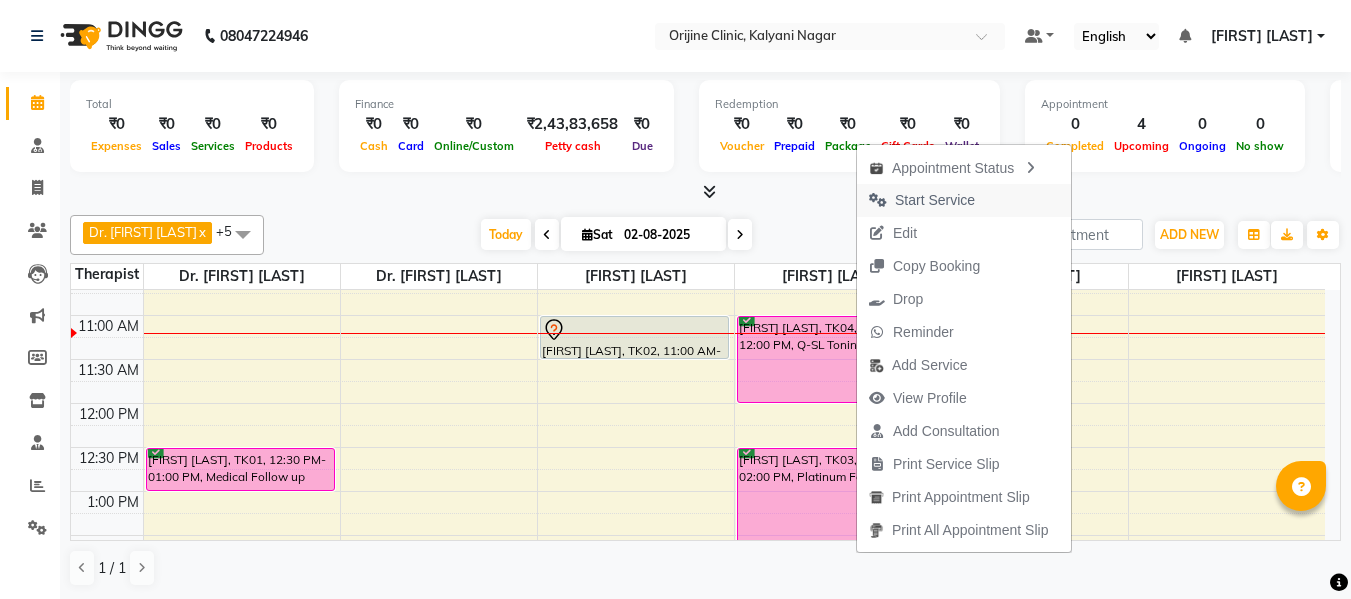 click on "Start Service" at bounding box center (935, 200) 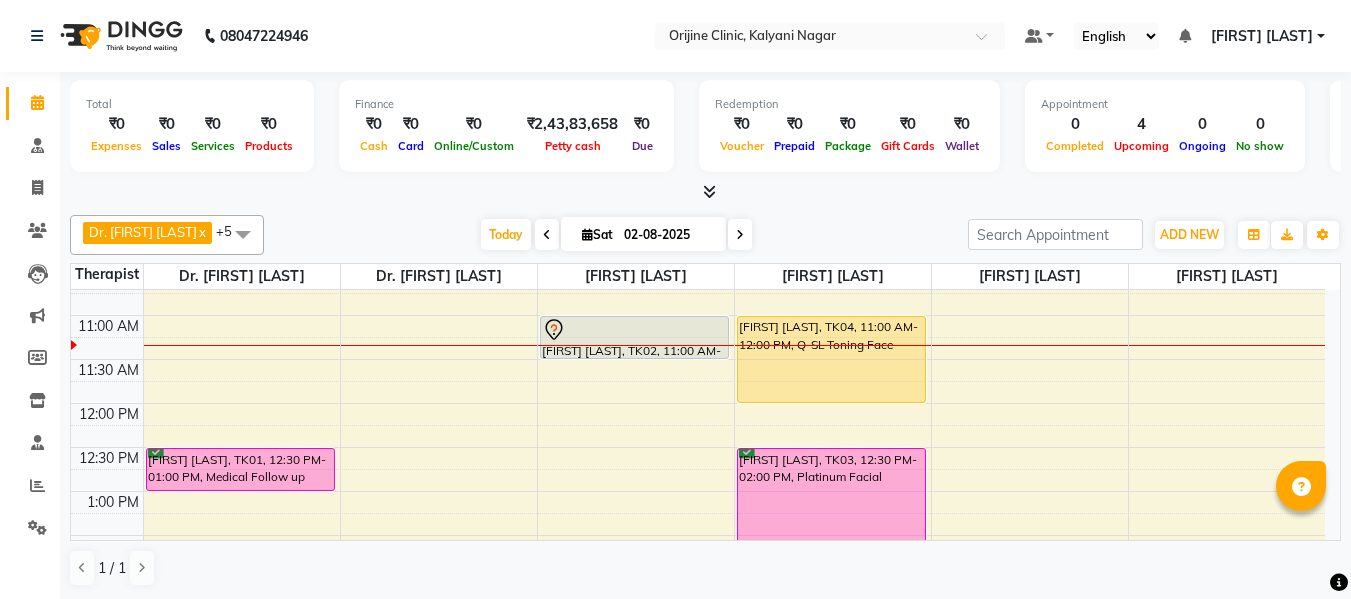 click at bounding box center [740, 234] 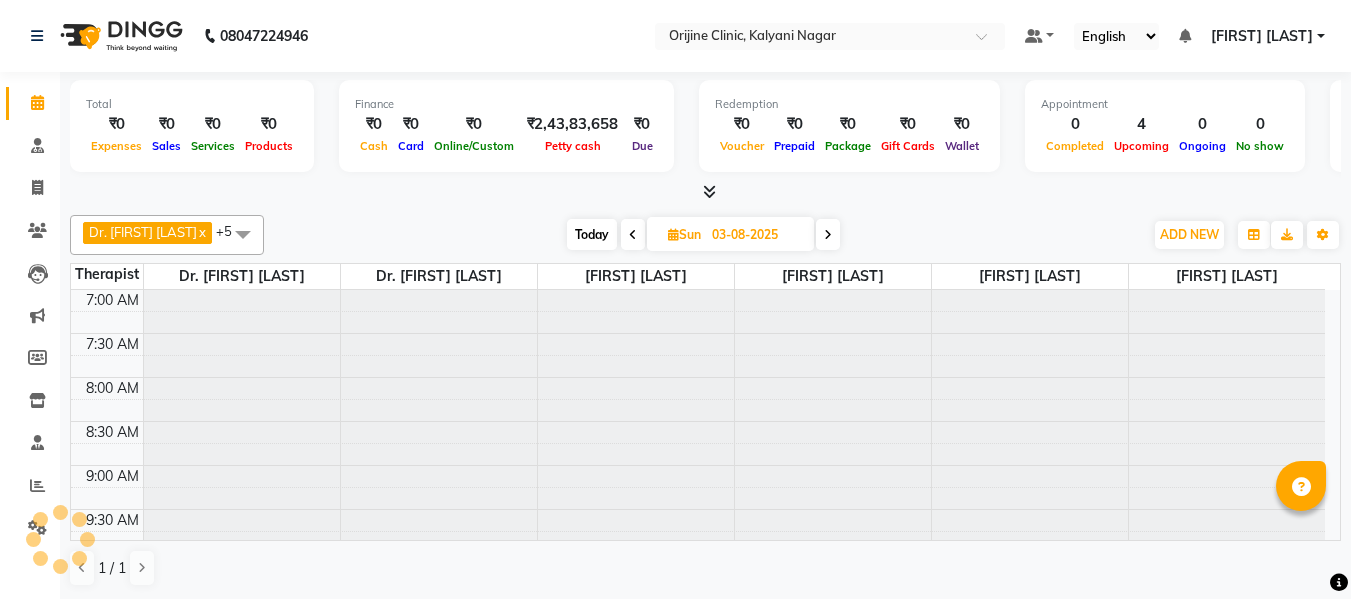 scroll, scrollTop: 353, scrollLeft: 0, axis: vertical 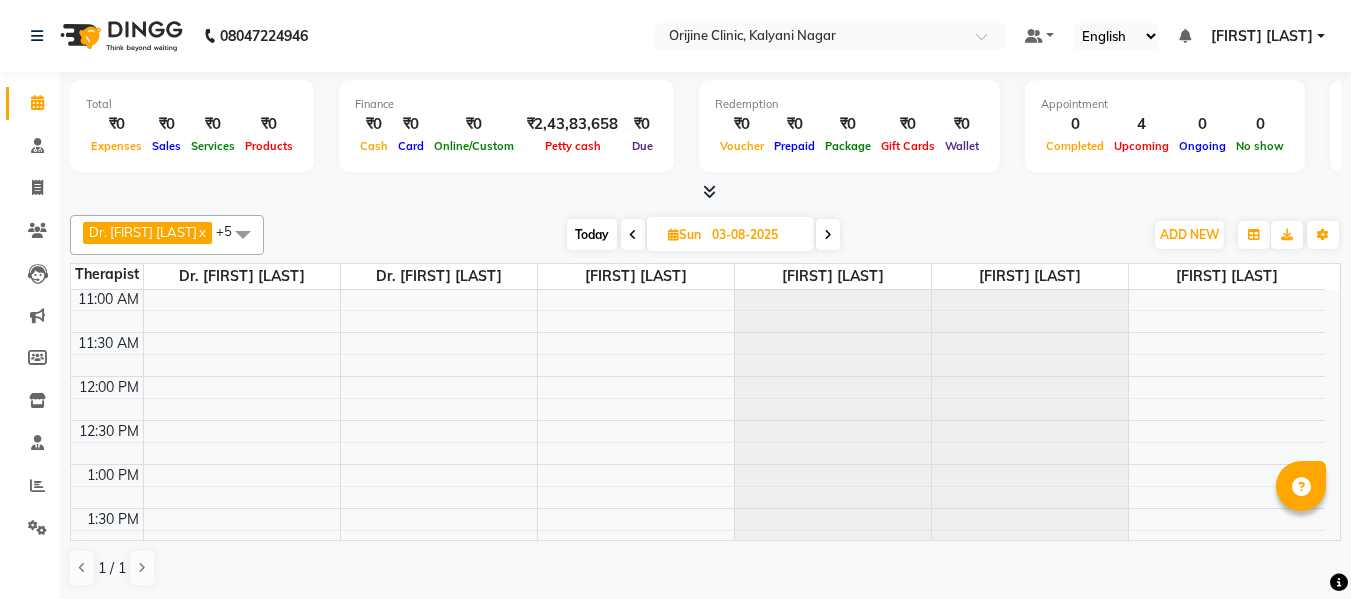 click at bounding box center [828, 235] 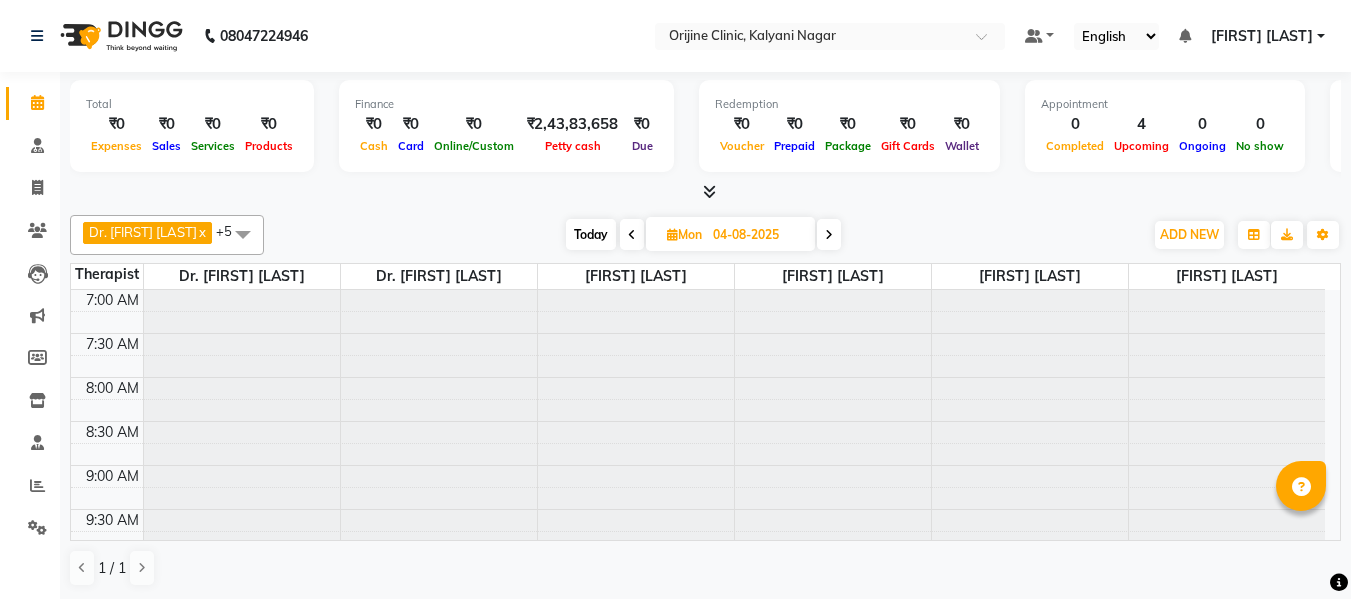 scroll, scrollTop: 353, scrollLeft: 0, axis: vertical 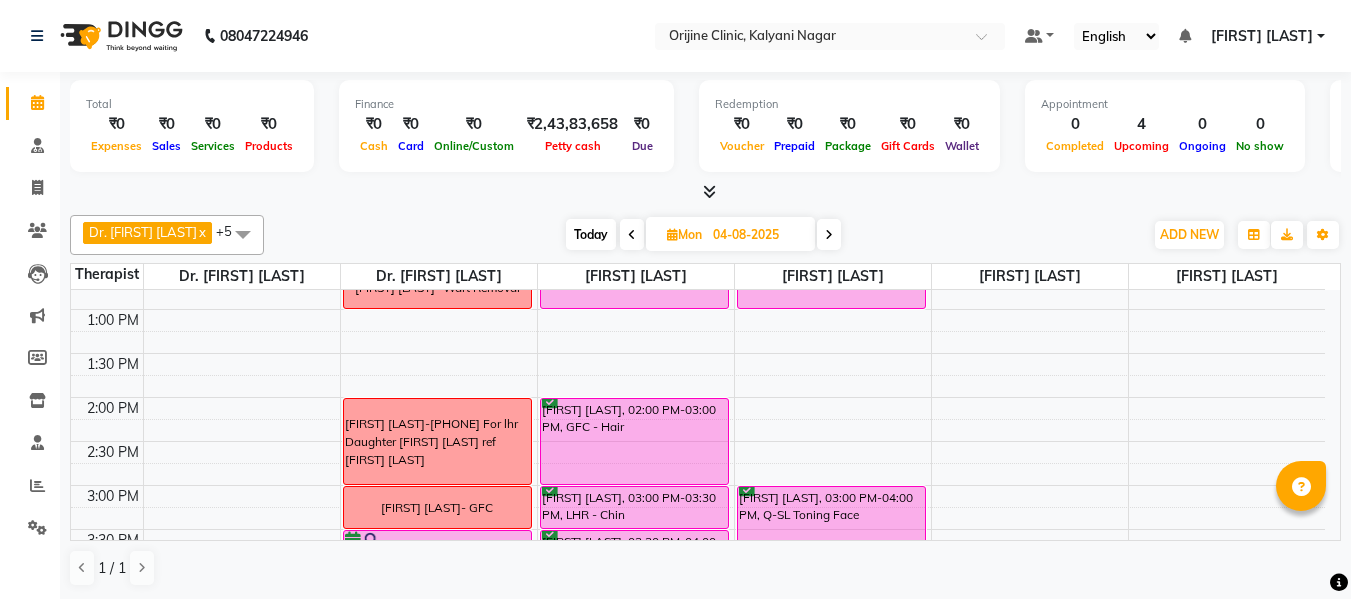 click on "Today" at bounding box center (591, 234) 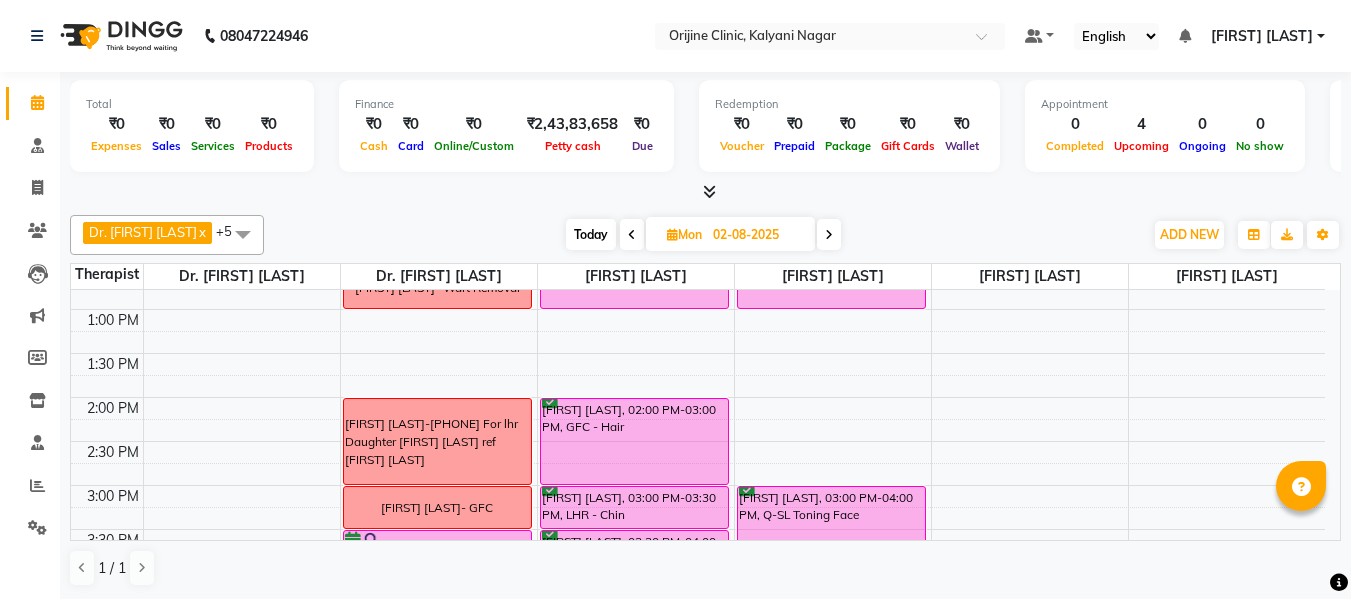 scroll, scrollTop: 353, scrollLeft: 0, axis: vertical 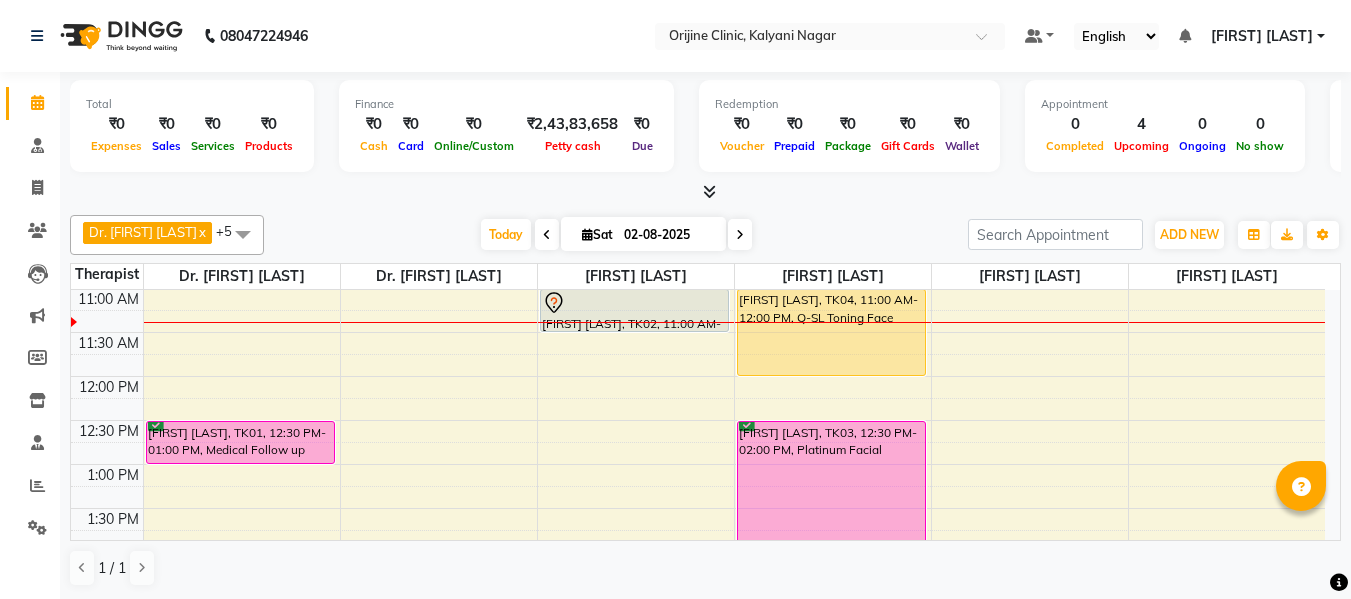 click at bounding box center [587, 234] 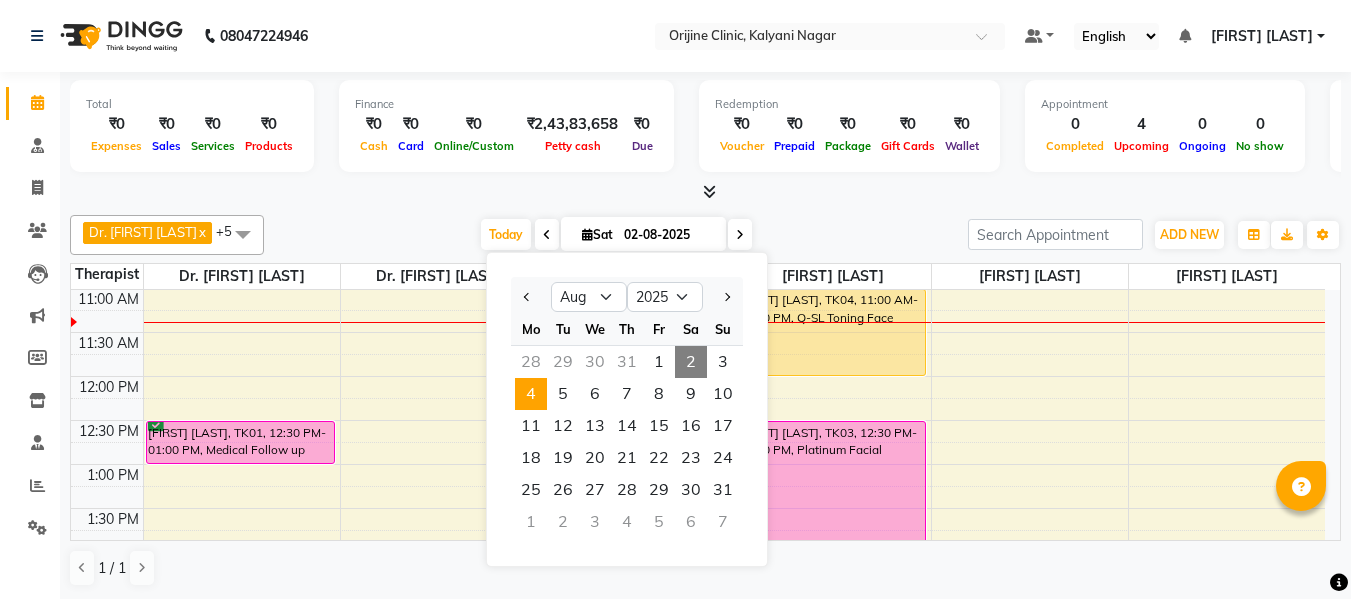 click on "4" at bounding box center [531, 394] 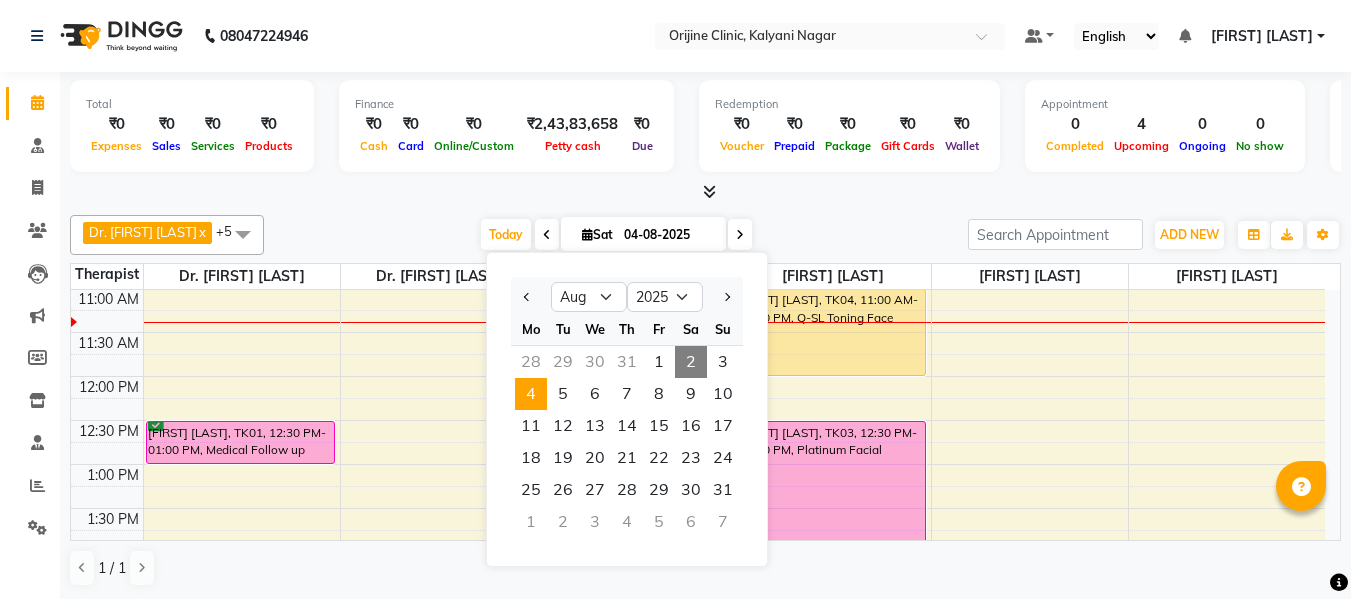 scroll, scrollTop: 353, scrollLeft: 0, axis: vertical 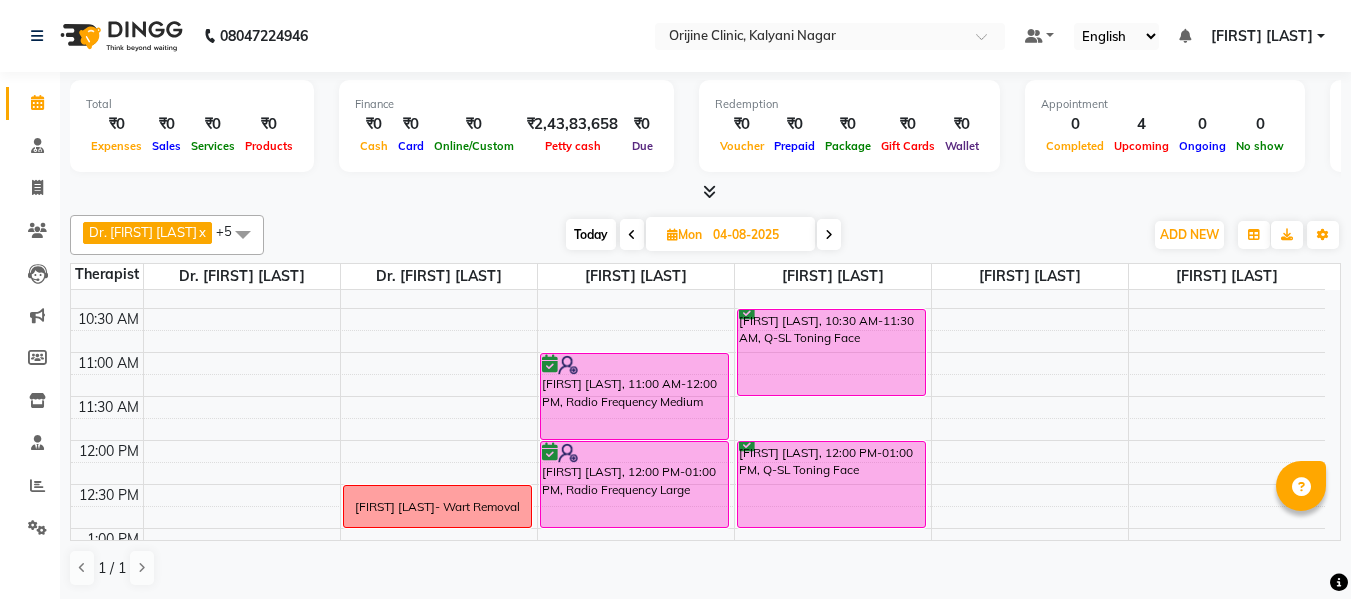 click at bounding box center [829, 234] 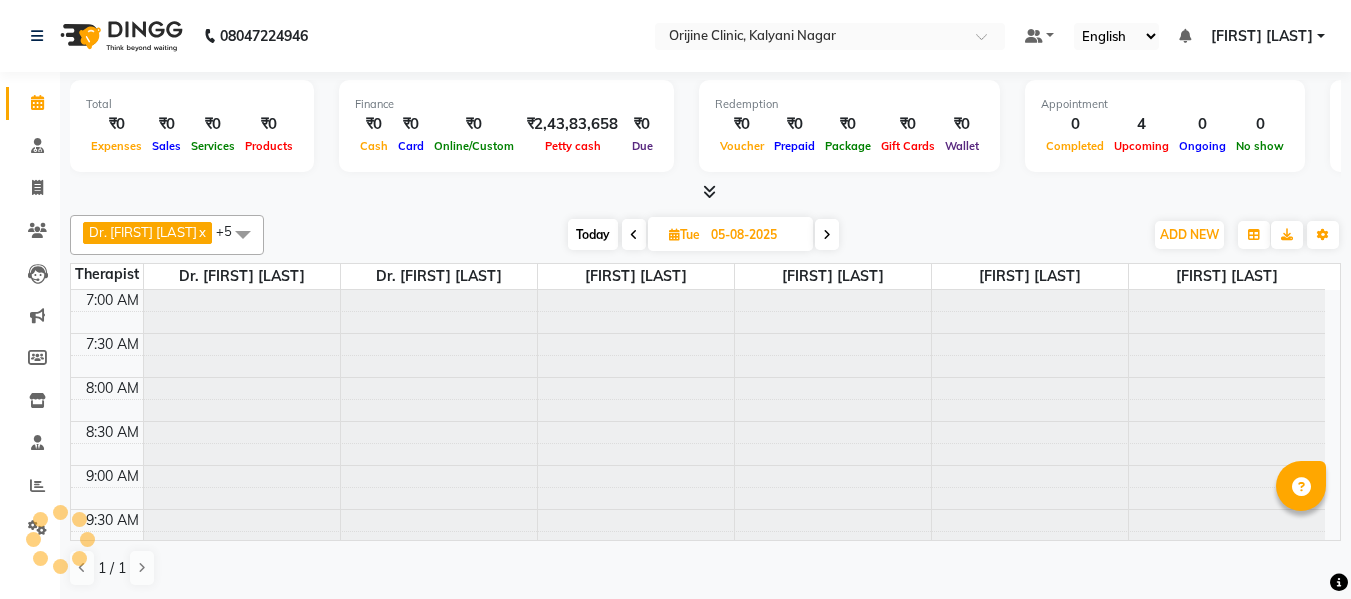 scroll, scrollTop: 353, scrollLeft: 0, axis: vertical 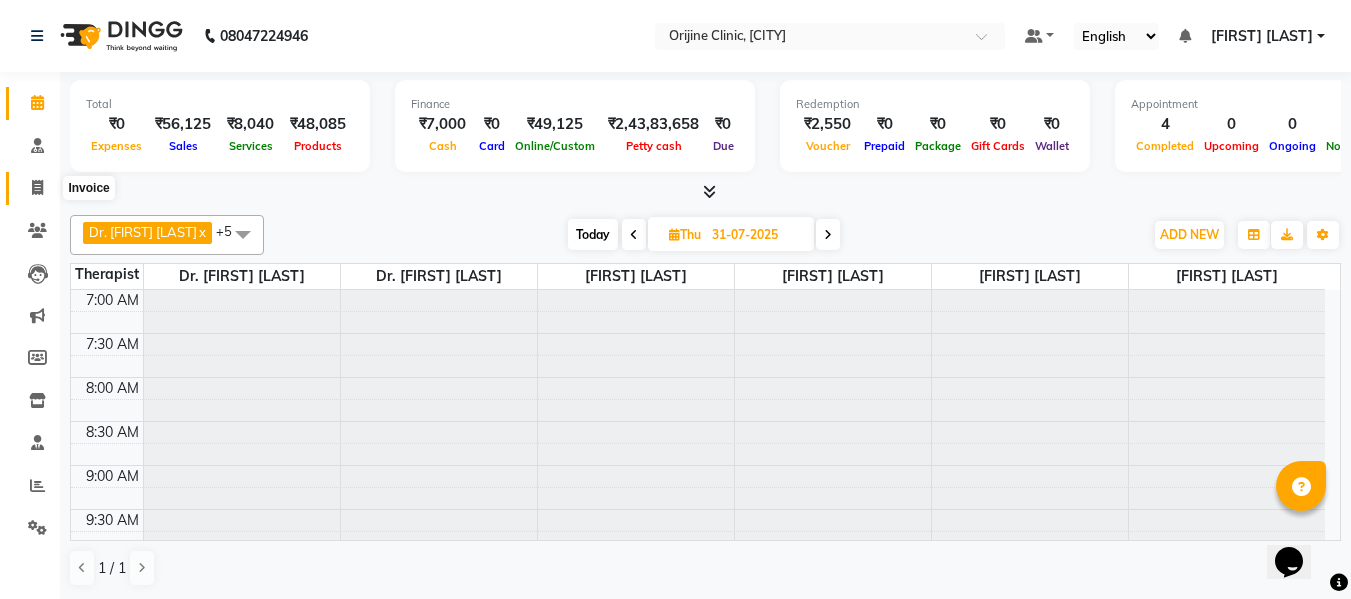 click 